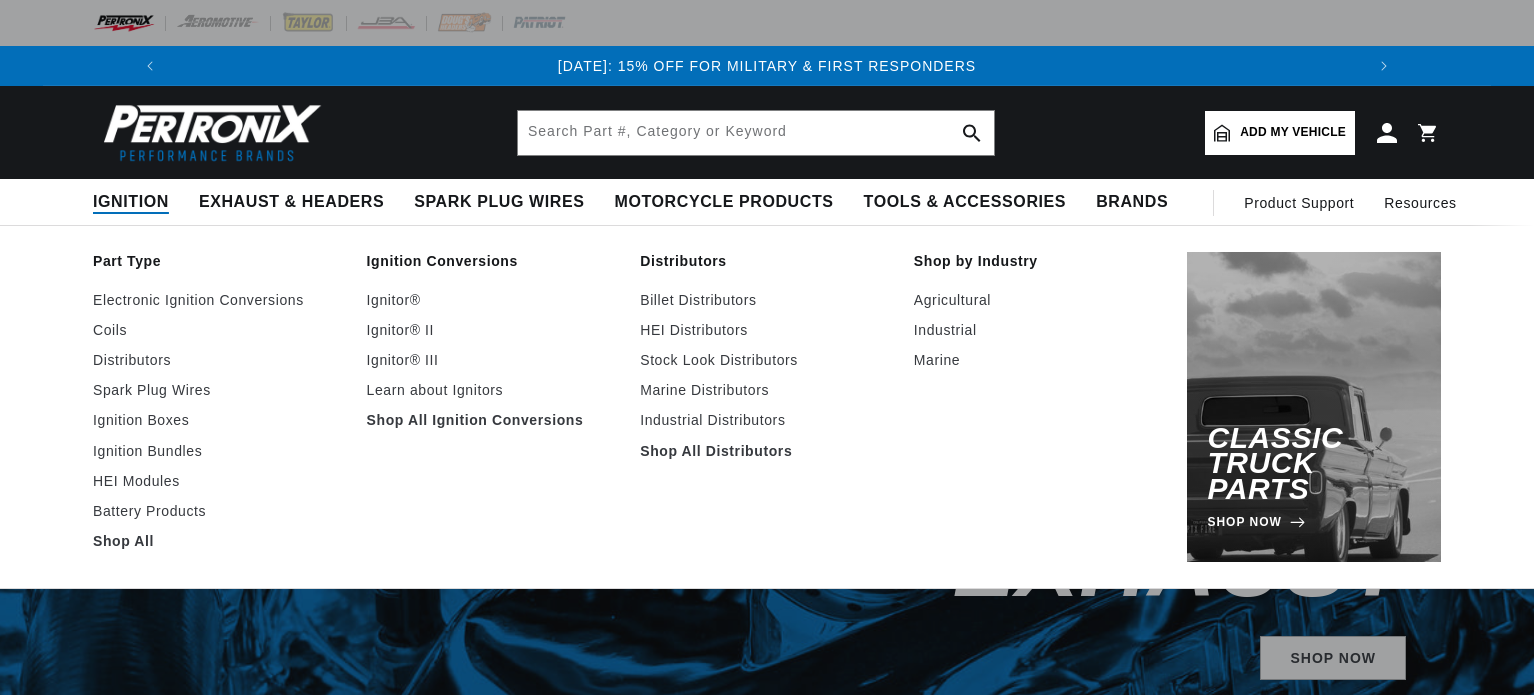 scroll, scrollTop: 0, scrollLeft: 0, axis: both 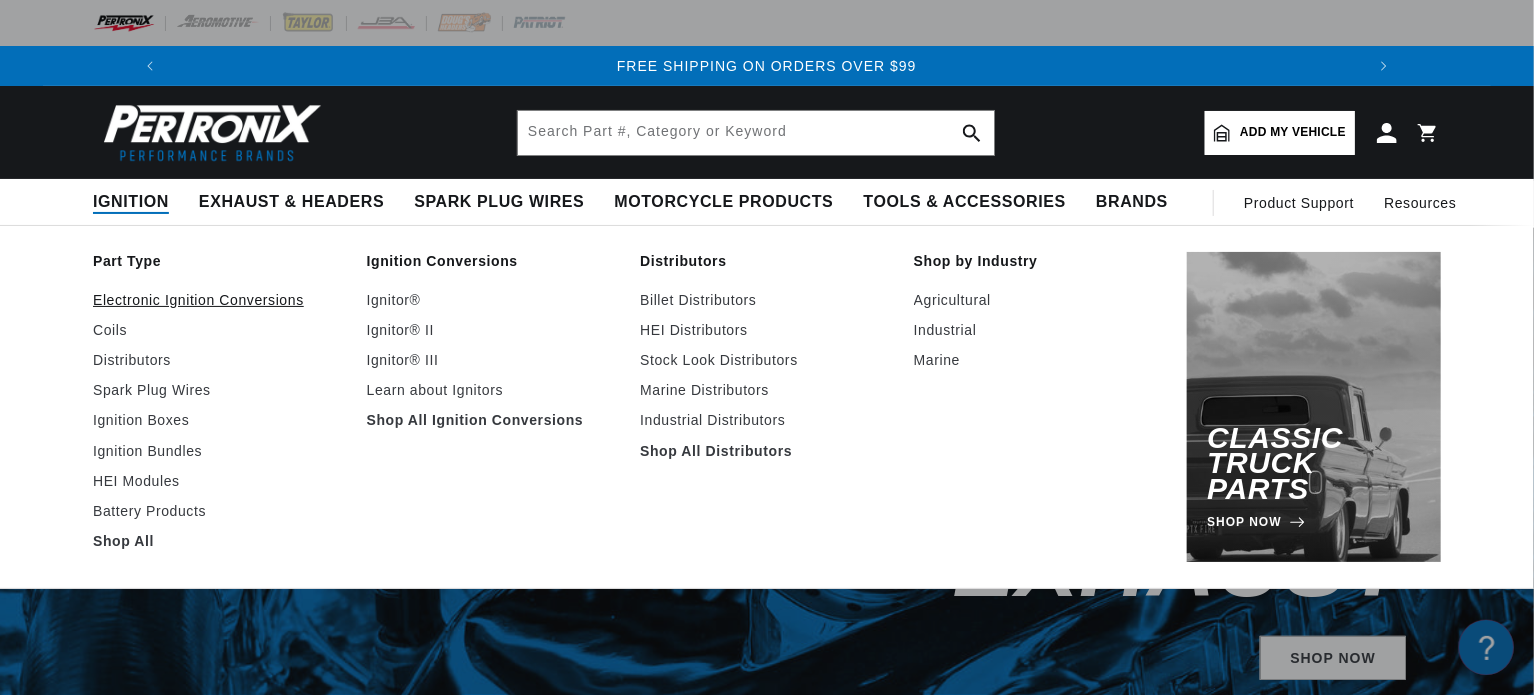click on "Electronic Ignition Conversions" at bounding box center (220, 300) 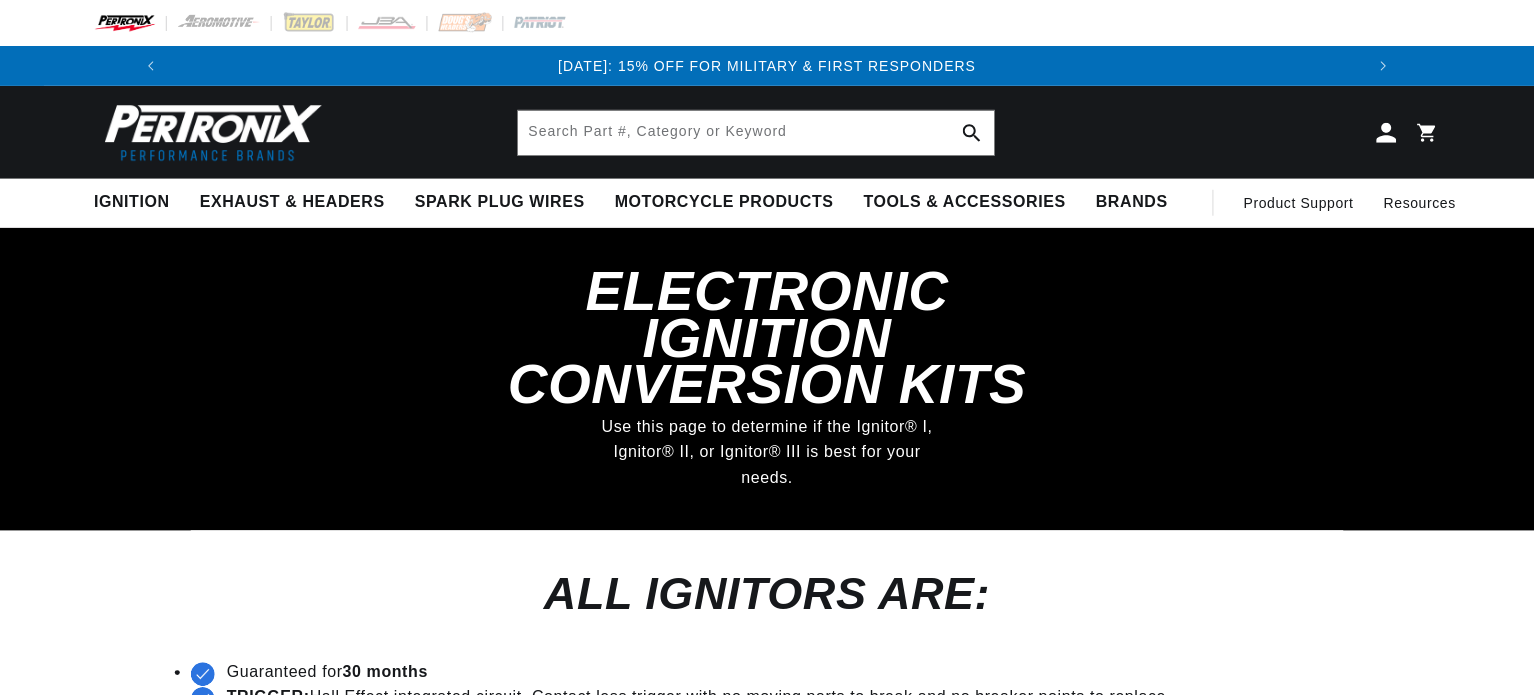 scroll, scrollTop: 0, scrollLeft: 0, axis: both 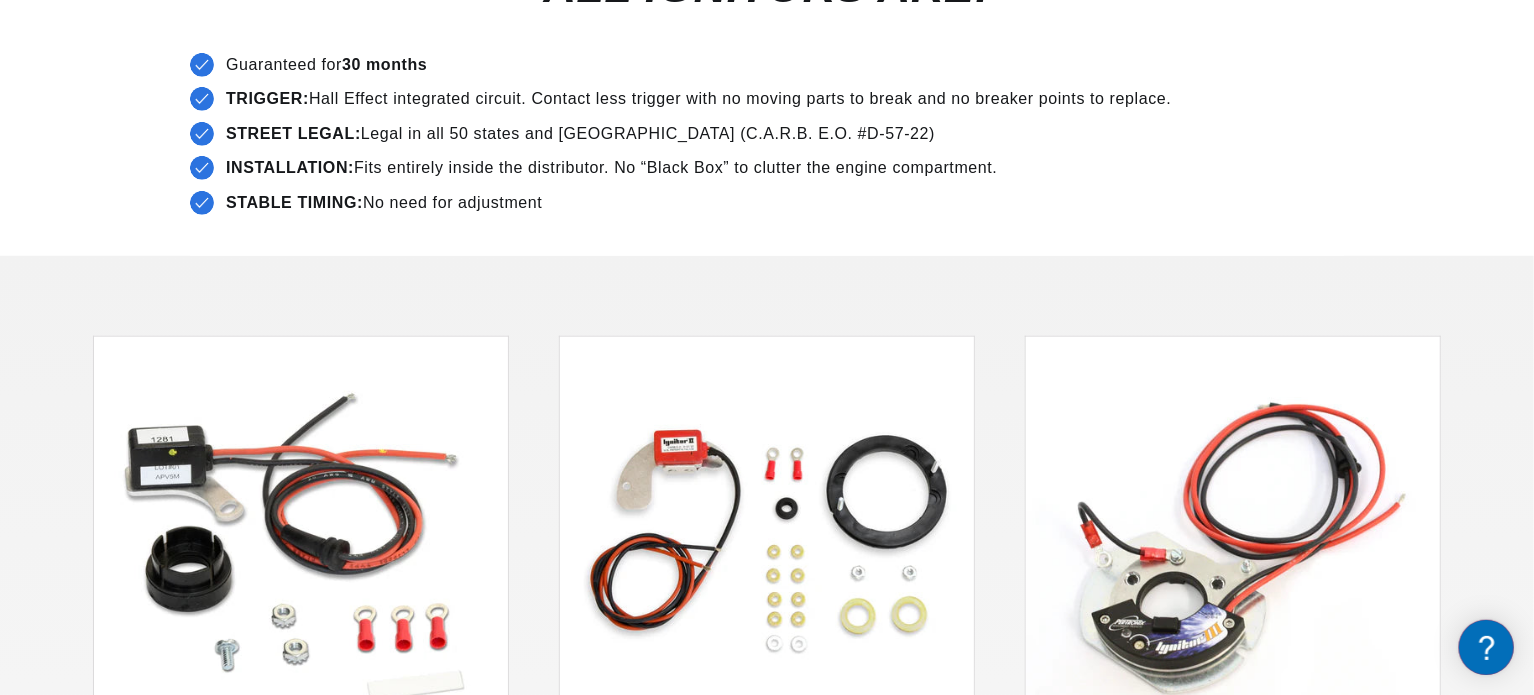 click on "Skip to content
Your cart
Your cart is empty
Loading...
Rev up your cart
Subtotal (0 items)
$0.00 USD
Checkout
One or more of the items in your cart is a recurring or deferred purchase. By continuing, I agree to the  cancellation policy  and authorize you to charge my payment method at the prices, frequency and dates listed on this page until my order is fulfilled or I cancel, if permitted." at bounding box center [767, -261] 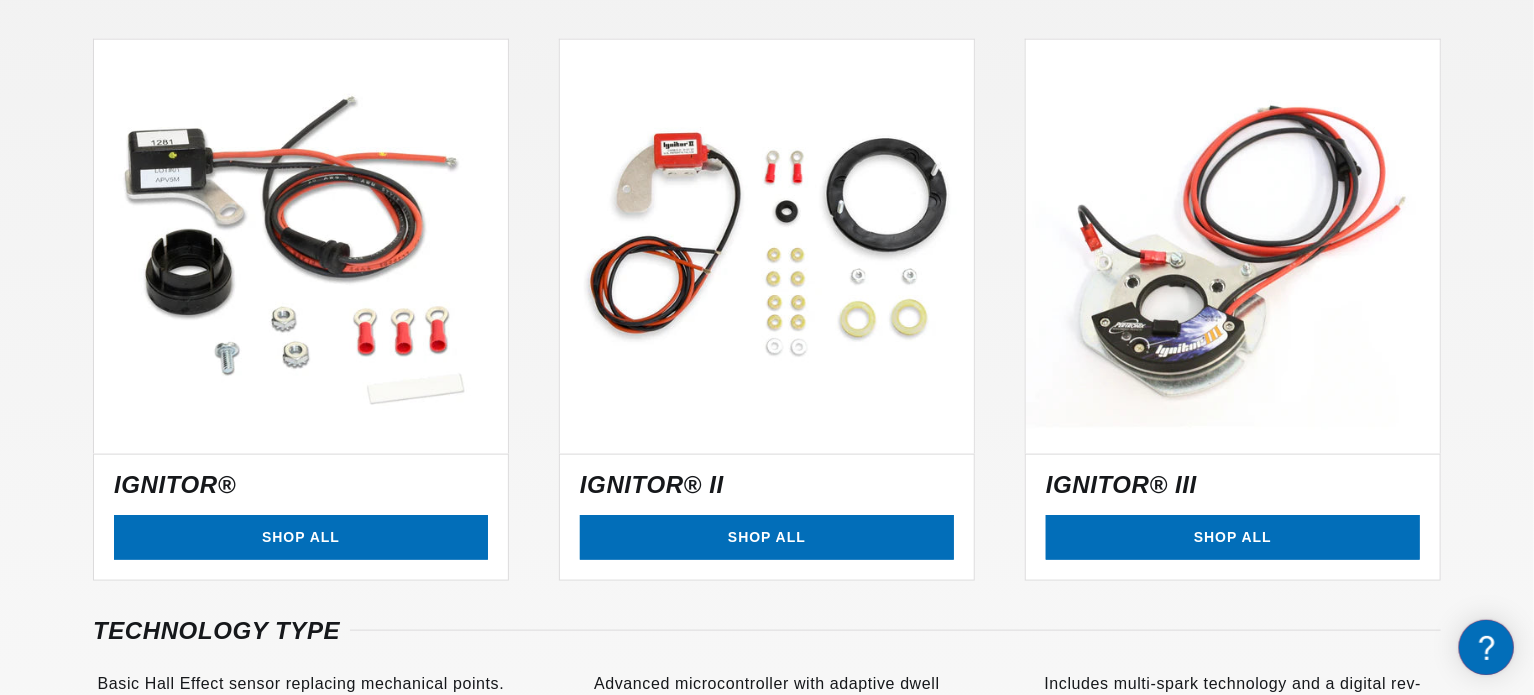 scroll, scrollTop: 0, scrollLeft: 1241, axis: horizontal 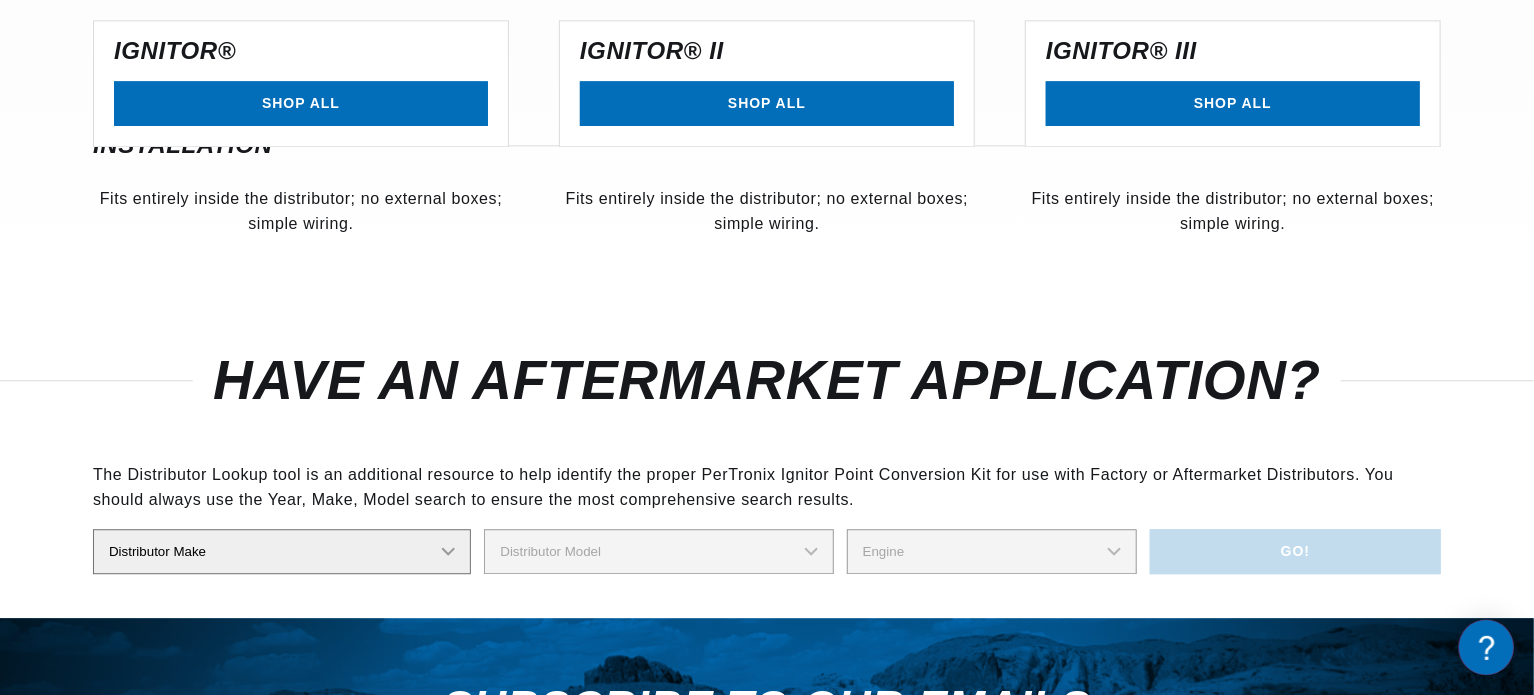 click on "Distributor Make
Accel Aldon Autolite Bosch Century Chrysler Clark Colt Continental Delco Ducellier Ford Hitachi Holley IHC Lucas Mallory Marelli Mazda Mercruiser Mitsubishi Nippondenso North Eastern Electric Perkins Prestolite SEV Sev Marchal Waukesha Wico Wisconsin" at bounding box center [282, 551] 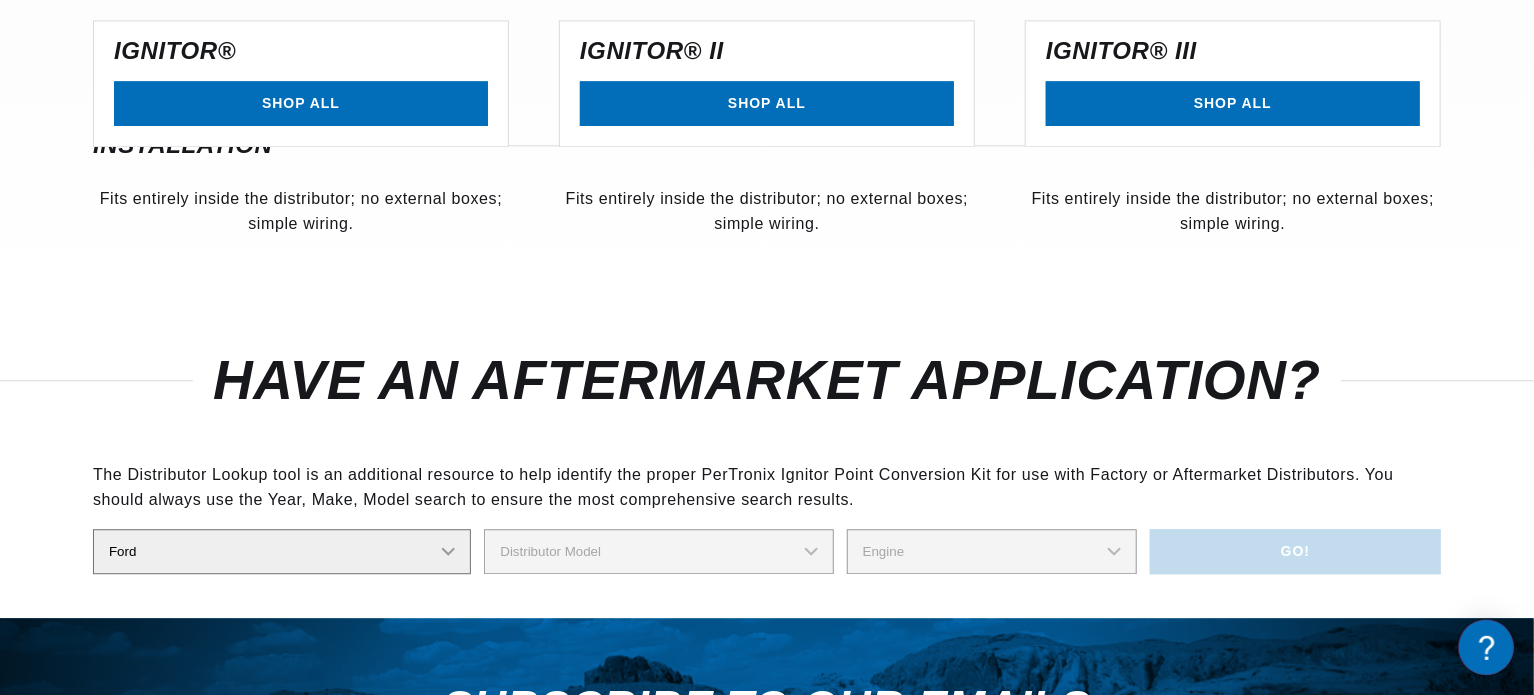 click on "Distributor Make
Accel Aldon Autolite Bosch Century Chrysler Clark Colt Continental Delco Ducellier Ford Hitachi Holley IHC Lucas Mallory Marelli Mazda Mercruiser Mitsubishi Nippondenso North Eastern Electric Perkins Prestolite SEV Sev Marchal Waukesha Wico Wisconsin" at bounding box center (282, 551) 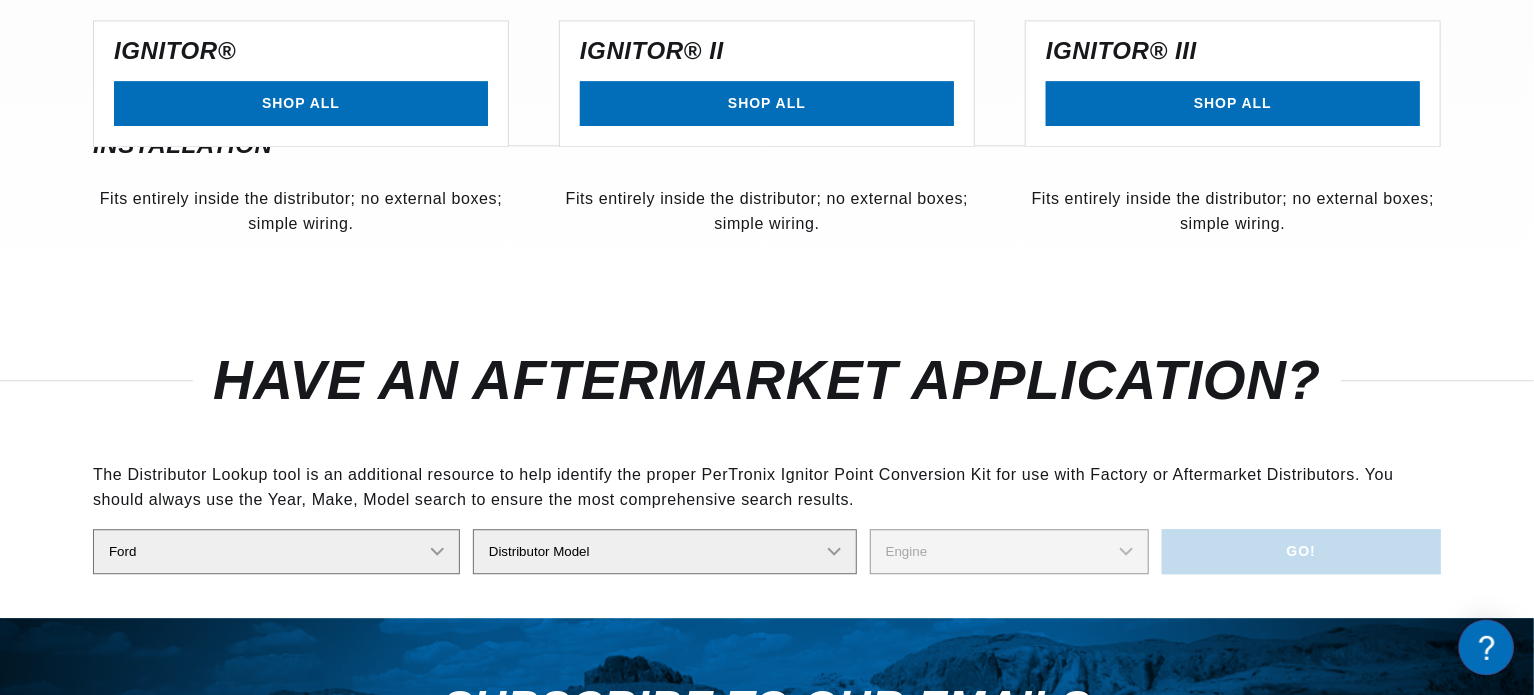 scroll, scrollTop: 0, scrollLeft: 1241, axis: horizontal 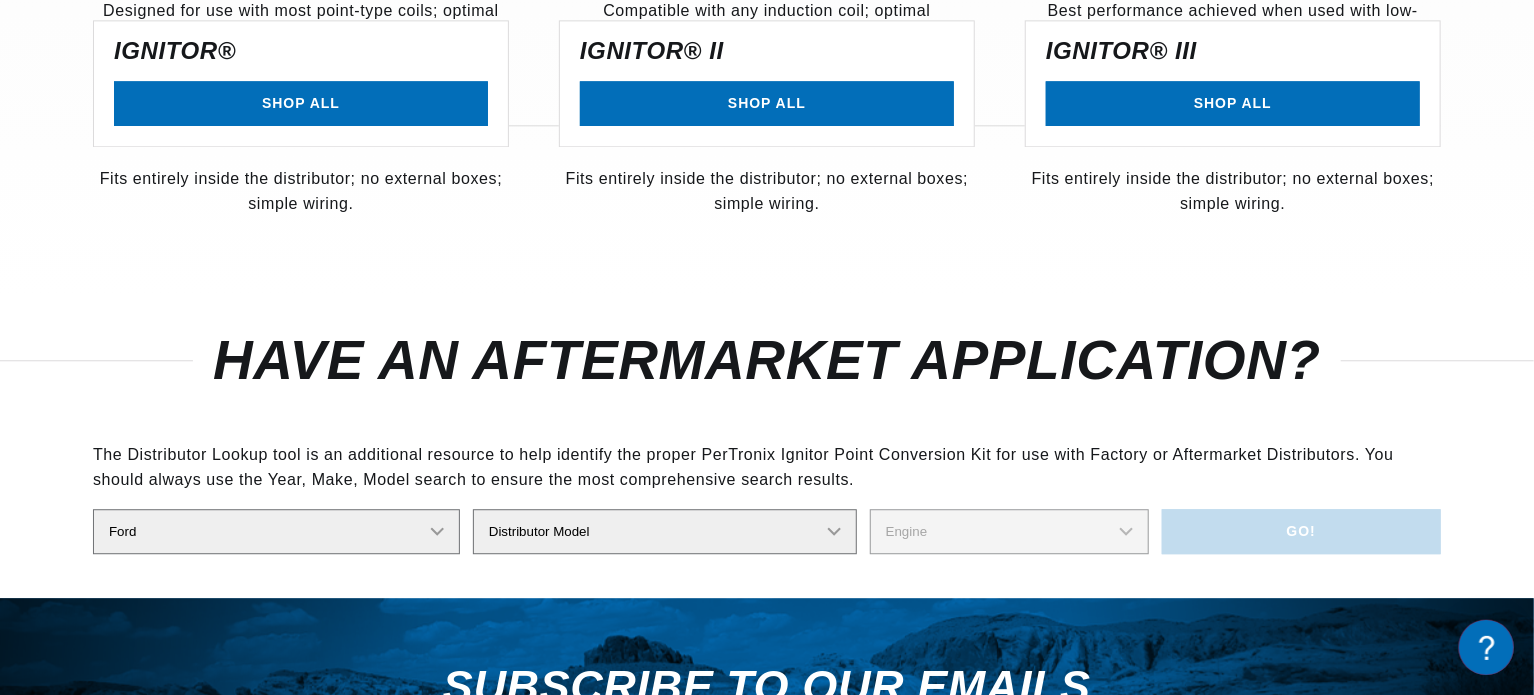 click on "Have an Aftermarket Application?" at bounding box center (767, 355) 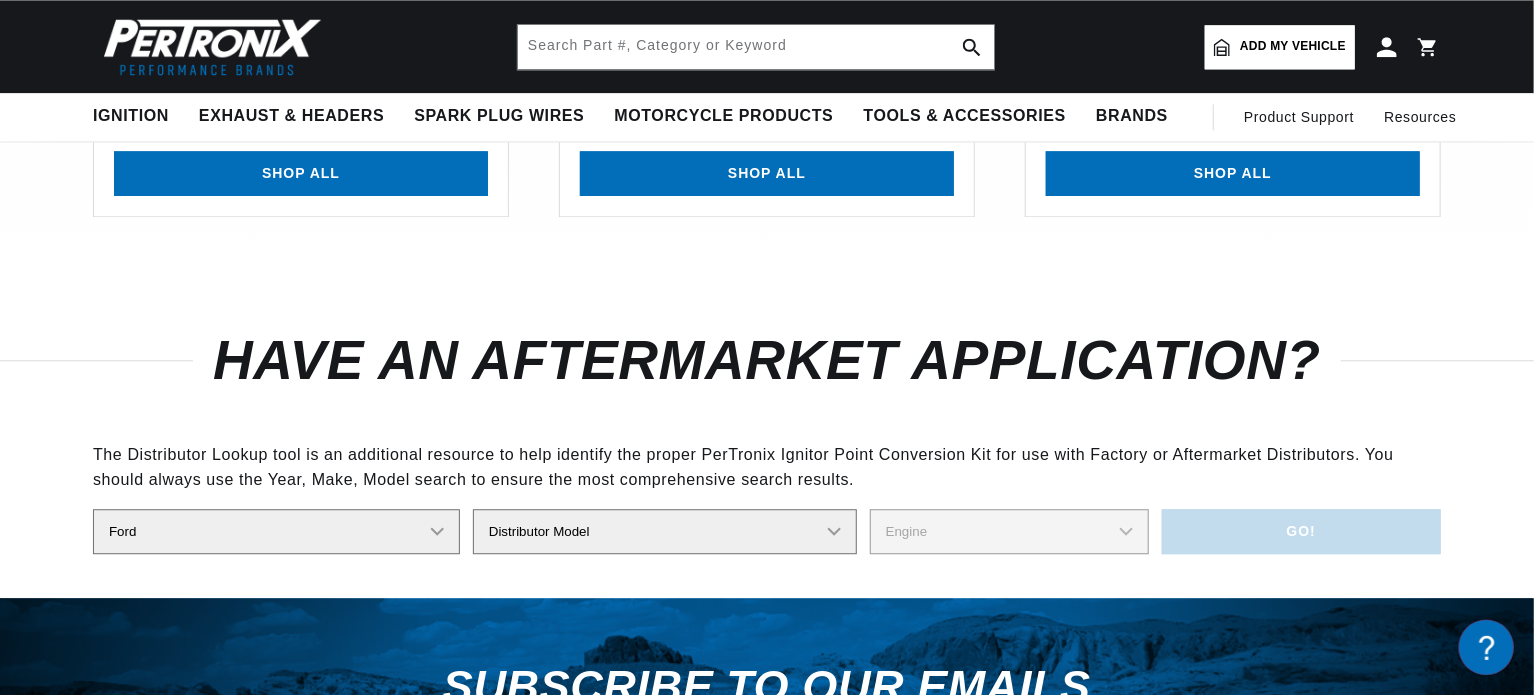scroll, scrollTop: 0, scrollLeft: 1665, axis: horizontal 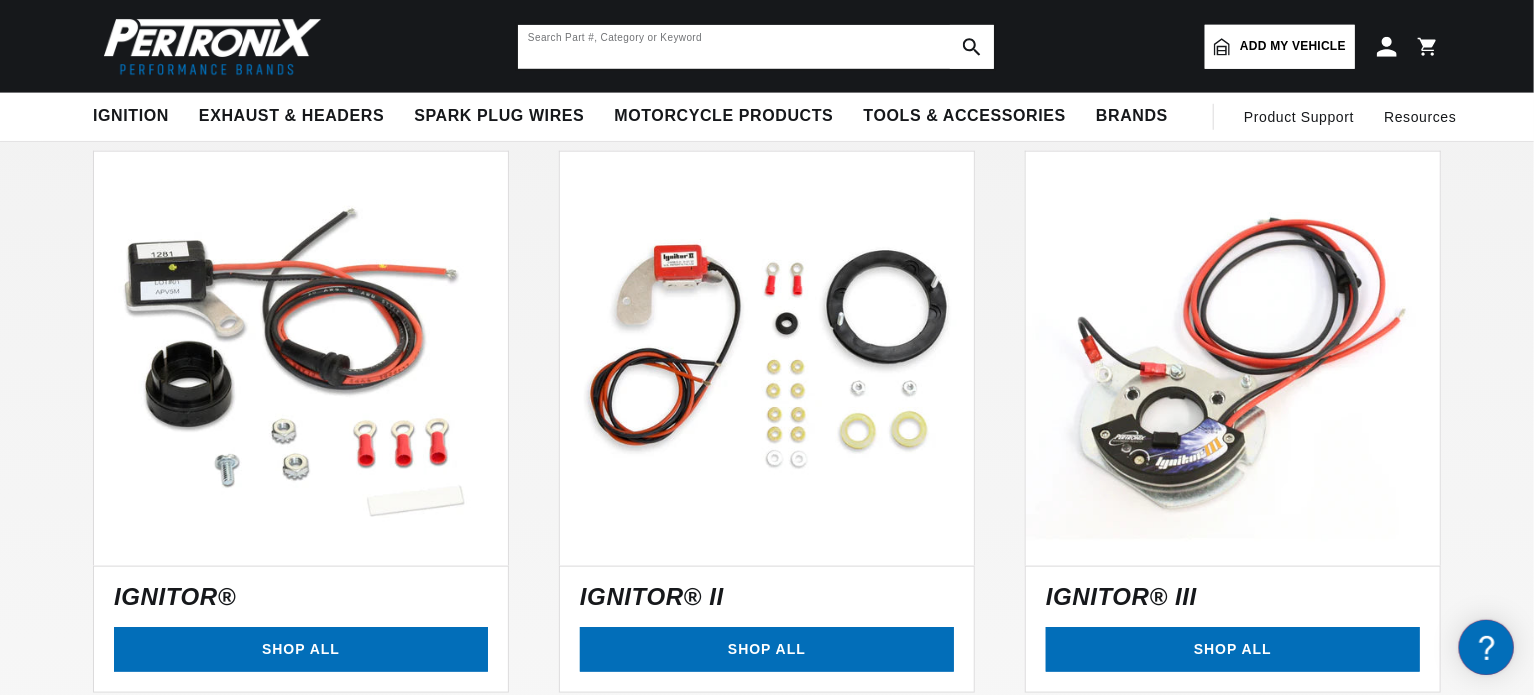 click at bounding box center [756, 47] 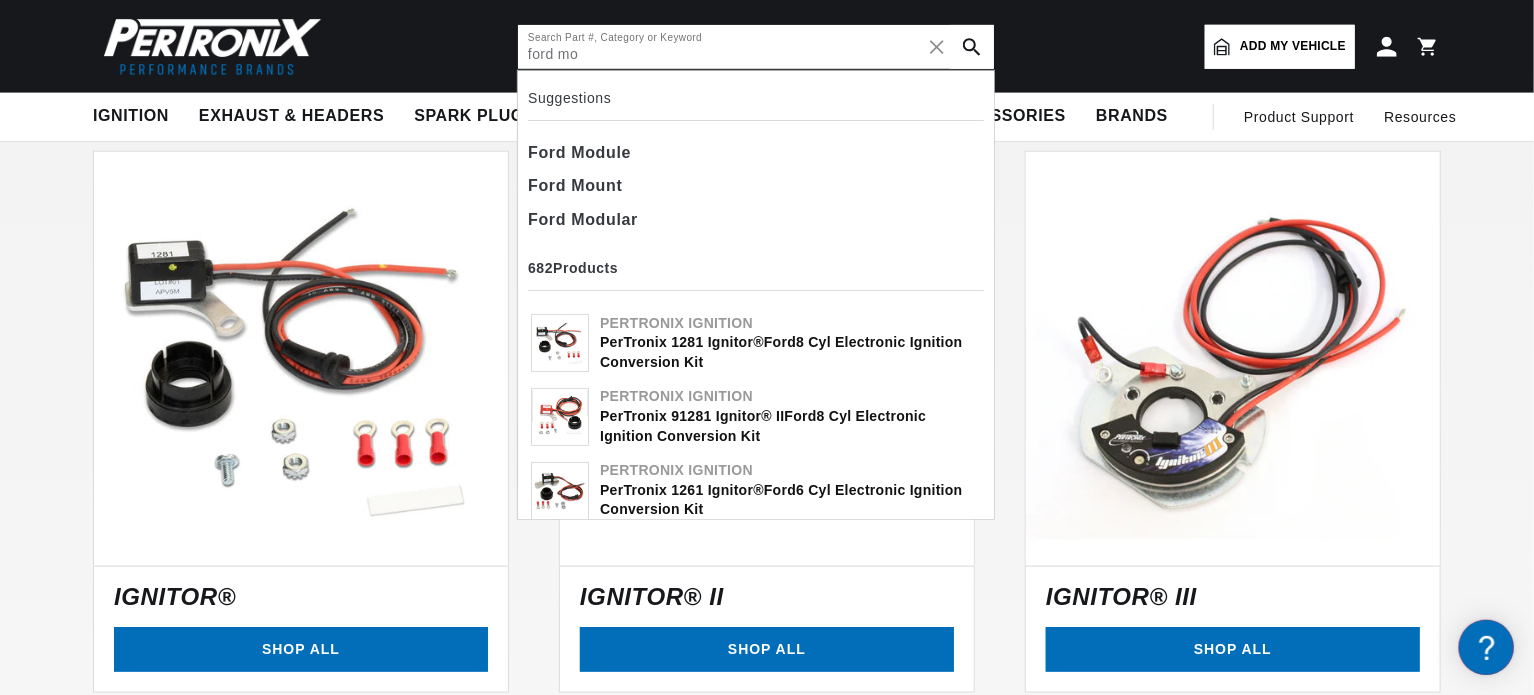 scroll, scrollTop: 0, scrollLeft: 1241, axis: horizontal 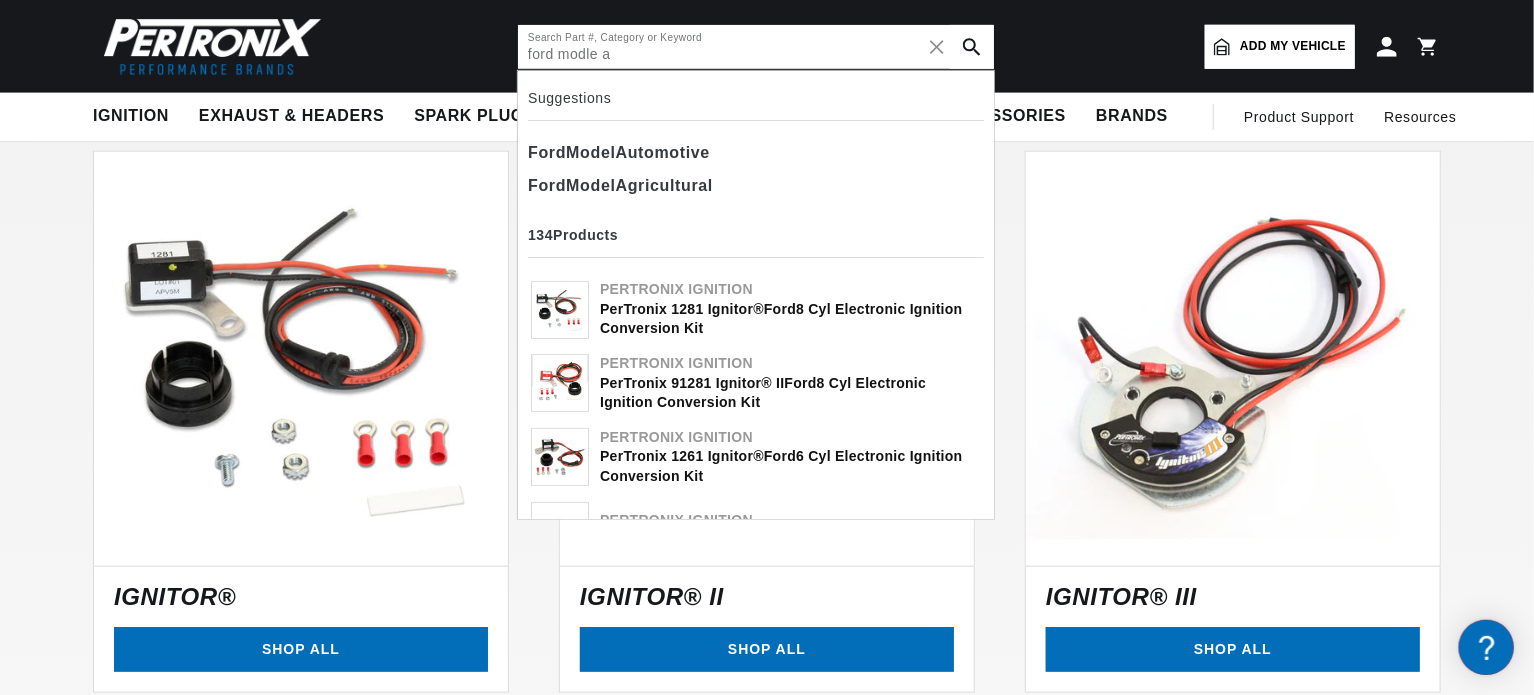 type on "ford modle a" 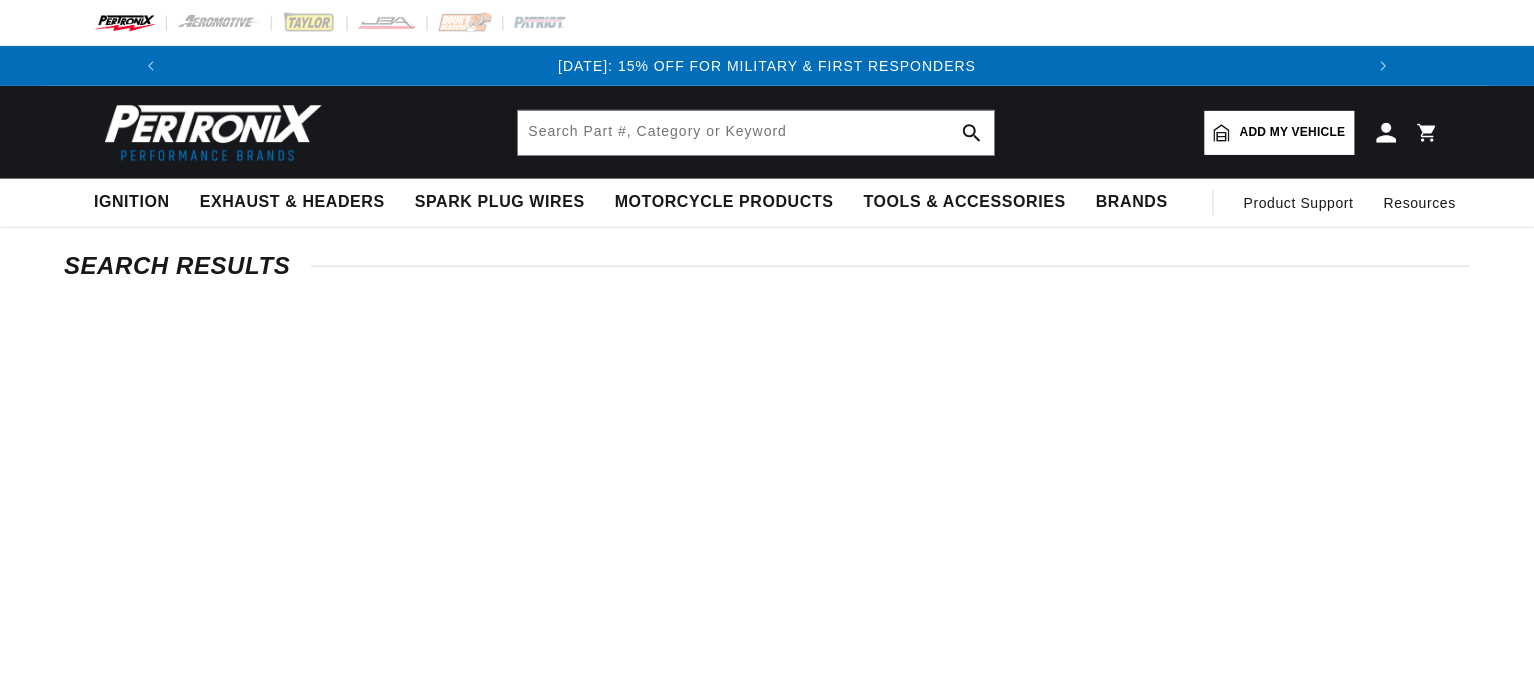 scroll, scrollTop: 0, scrollLeft: 0, axis: both 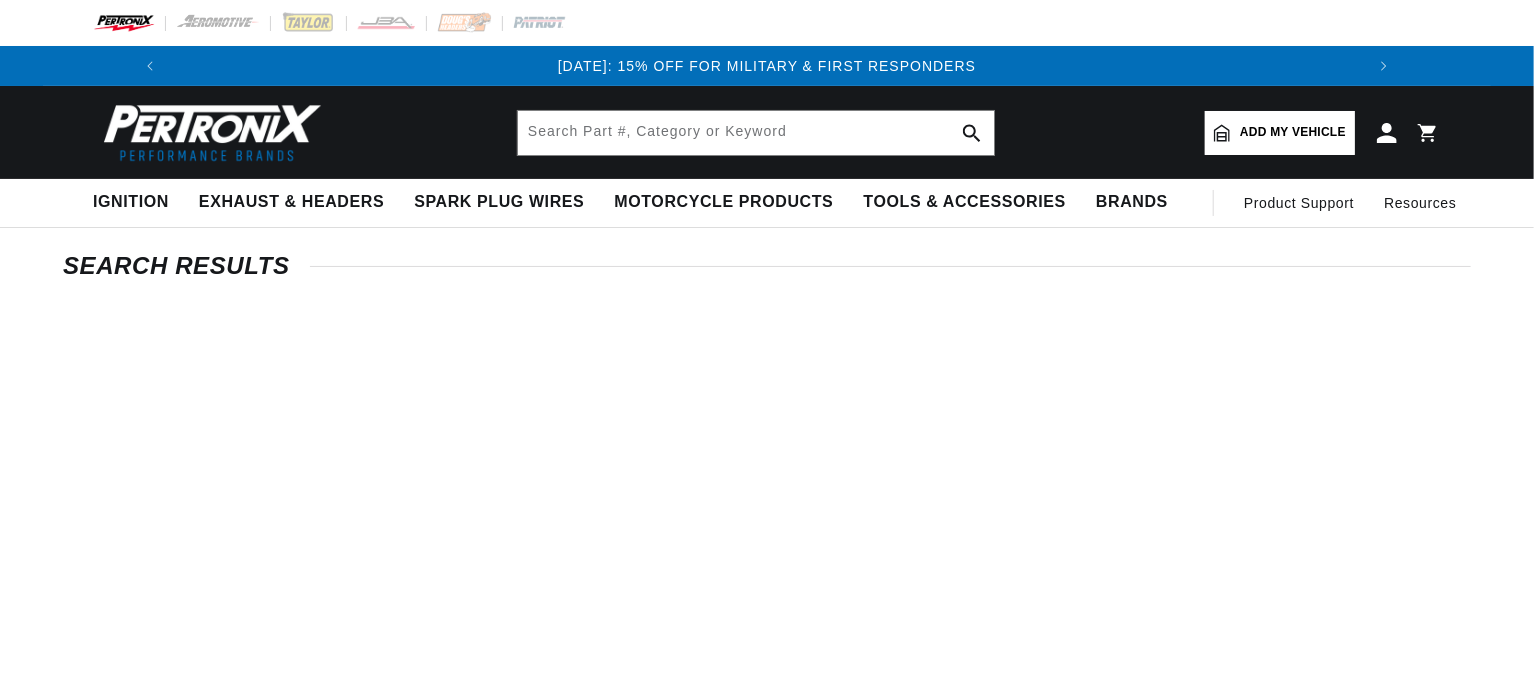 type on "ford Module a" 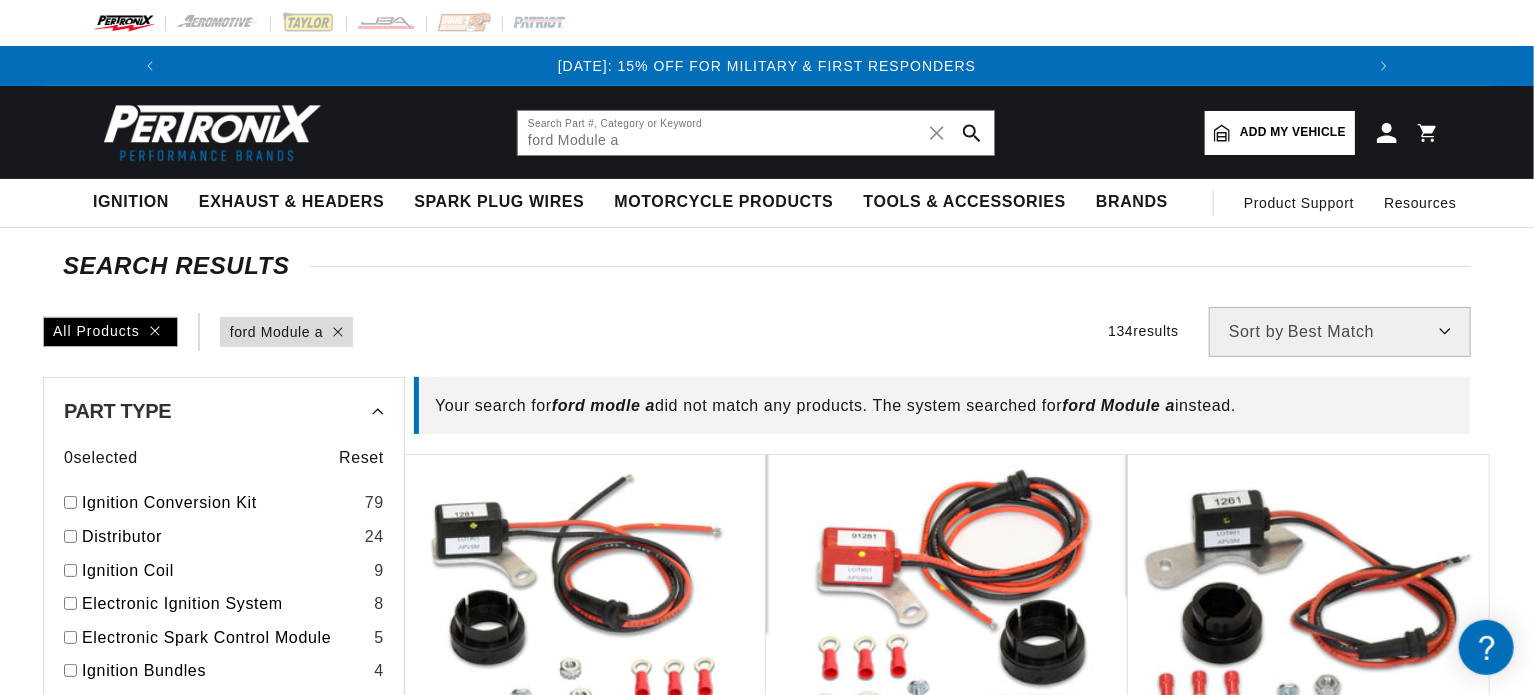 scroll, scrollTop: 0, scrollLeft: 0, axis: both 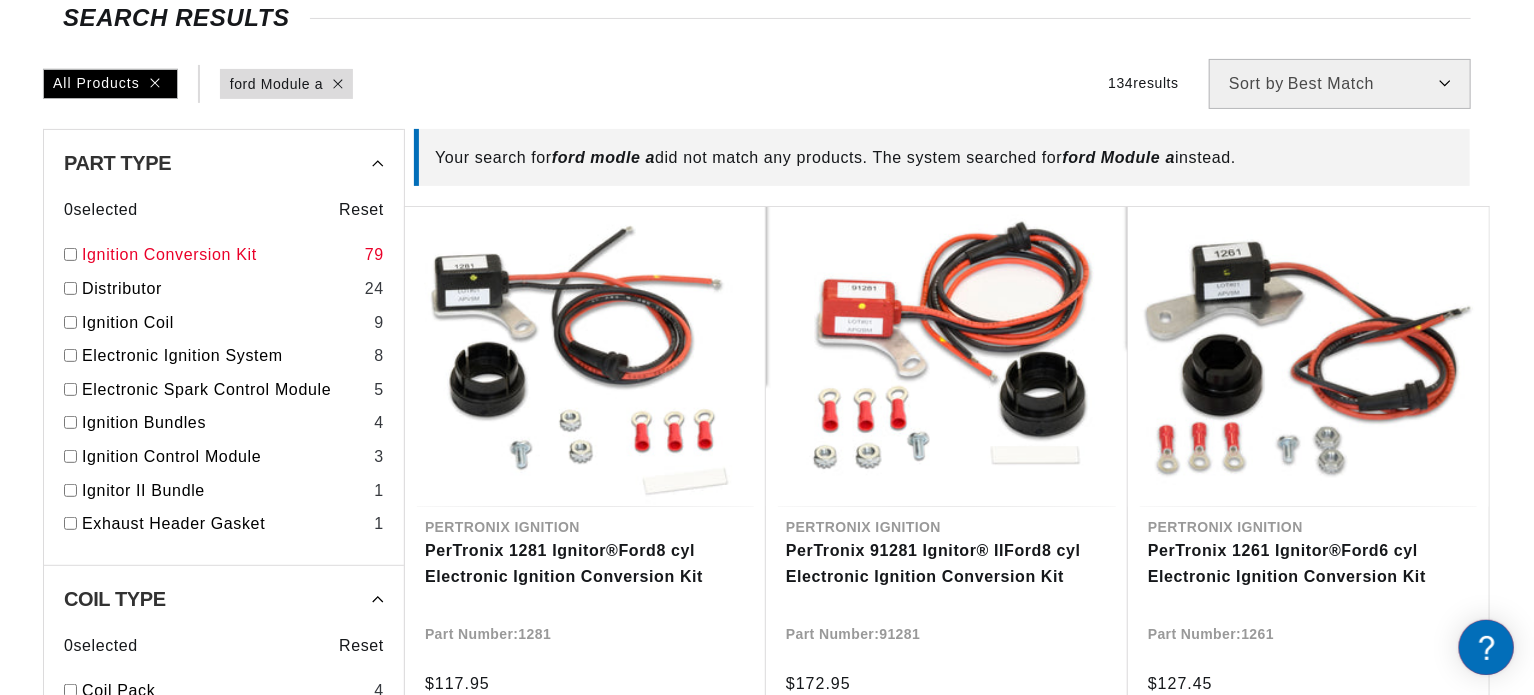 click at bounding box center [70, 254] 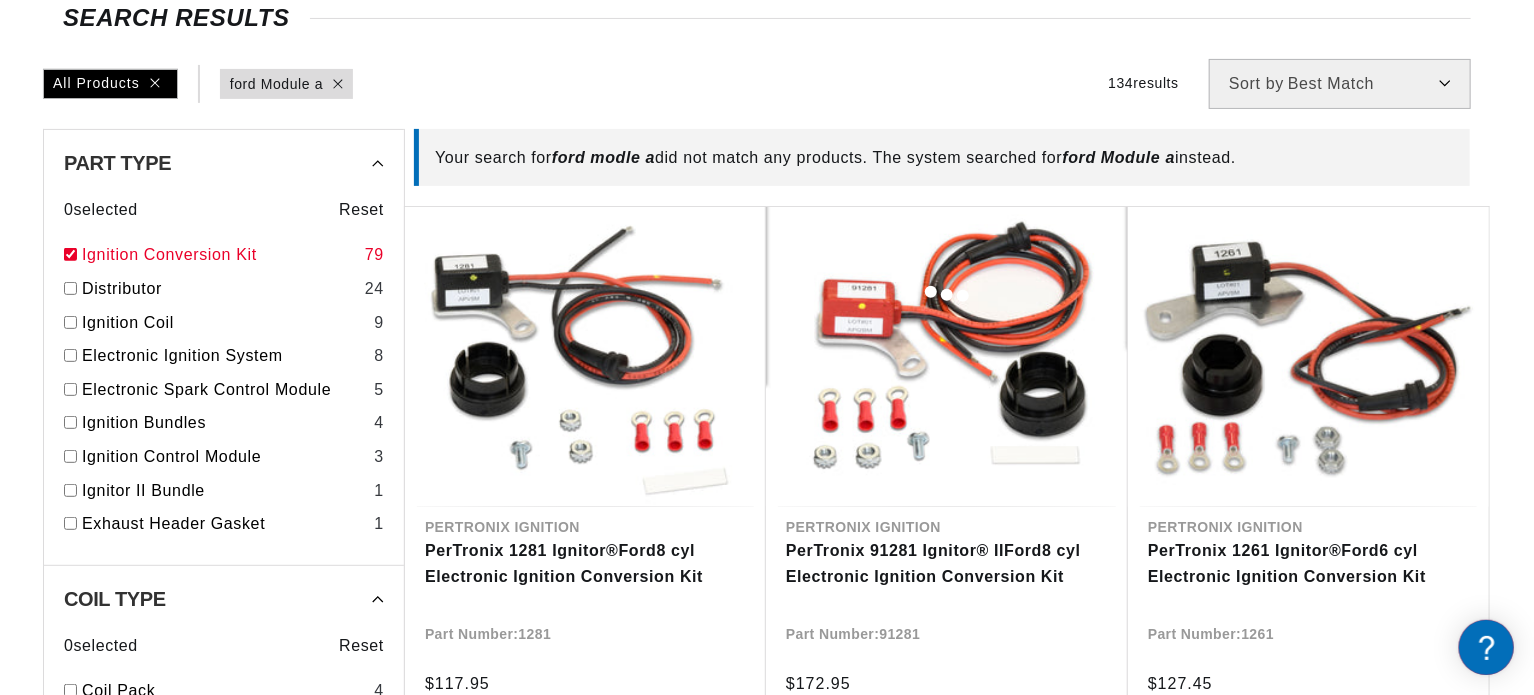 checkbox on "true" 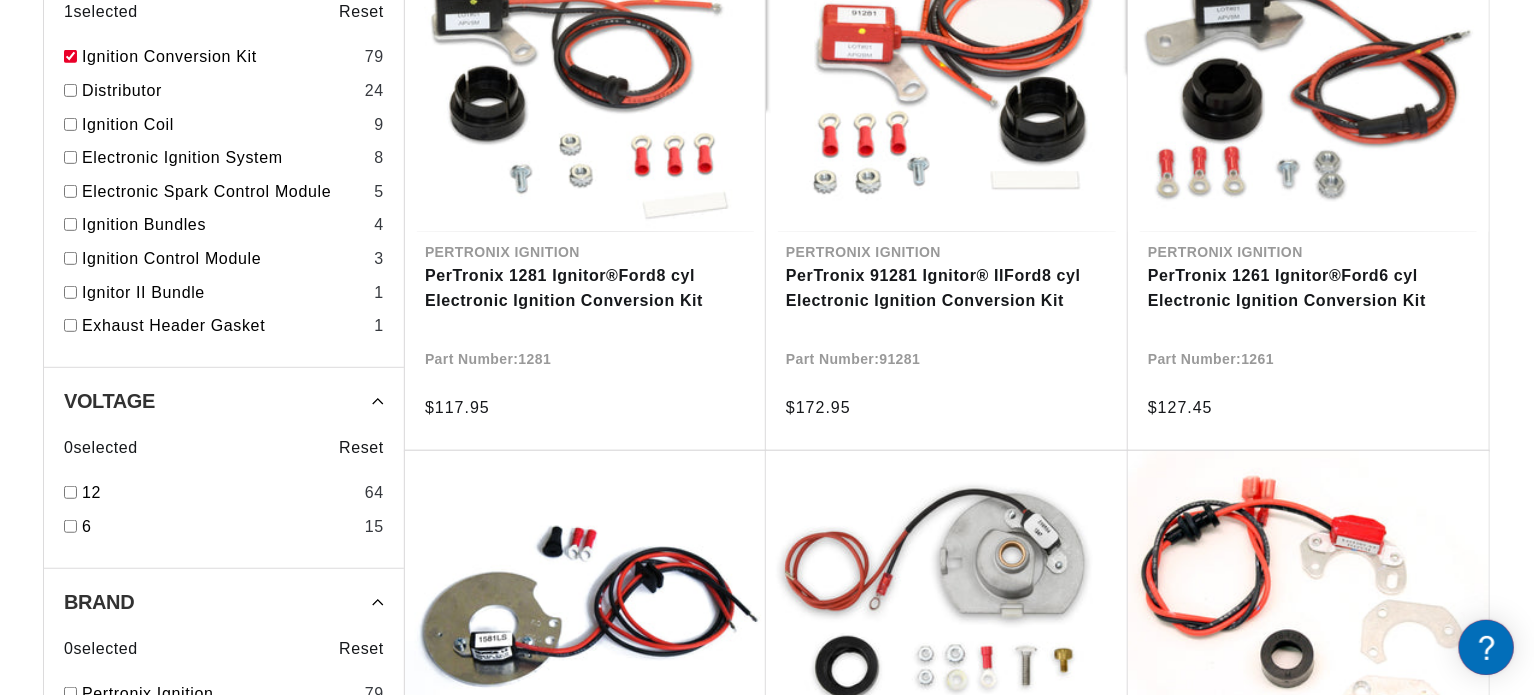 scroll, scrollTop: 488, scrollLeft: 0, axis: vertical 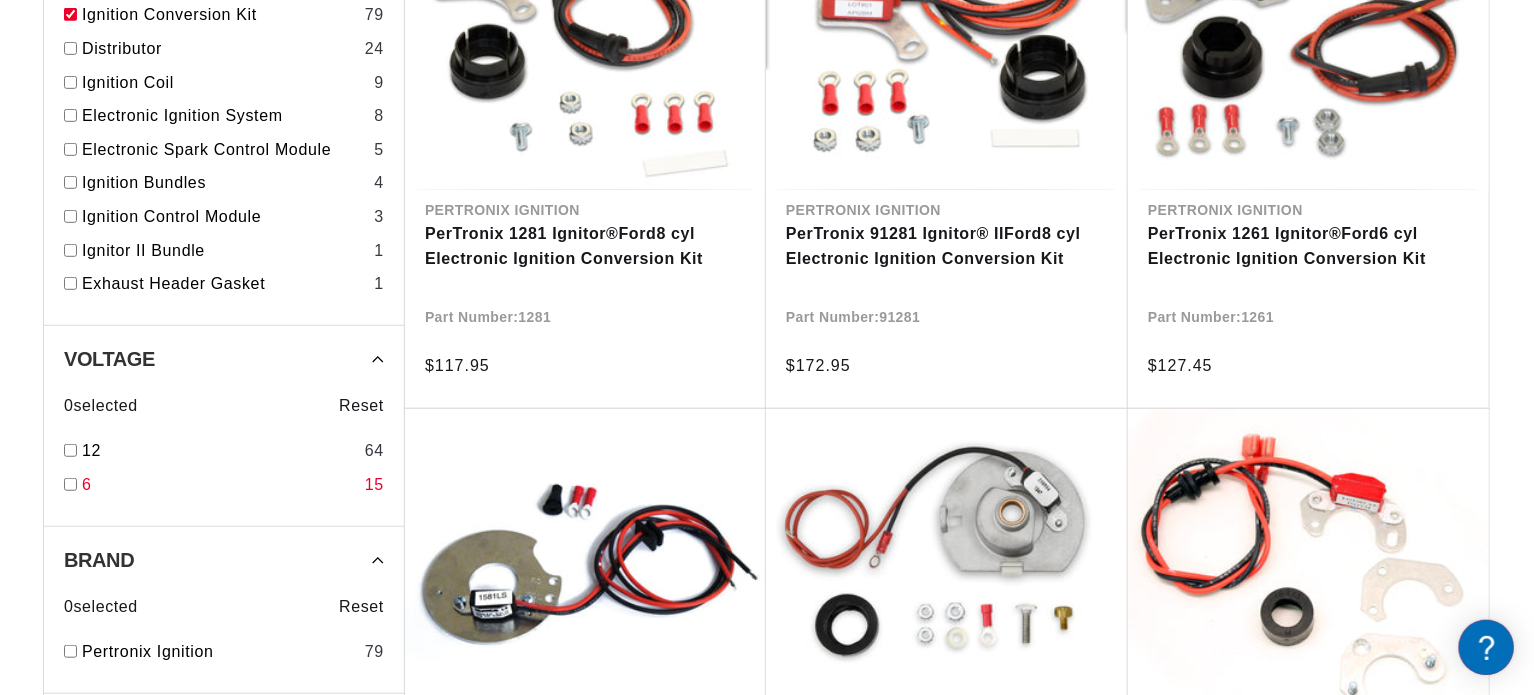 click at bounding box center (70, 484) 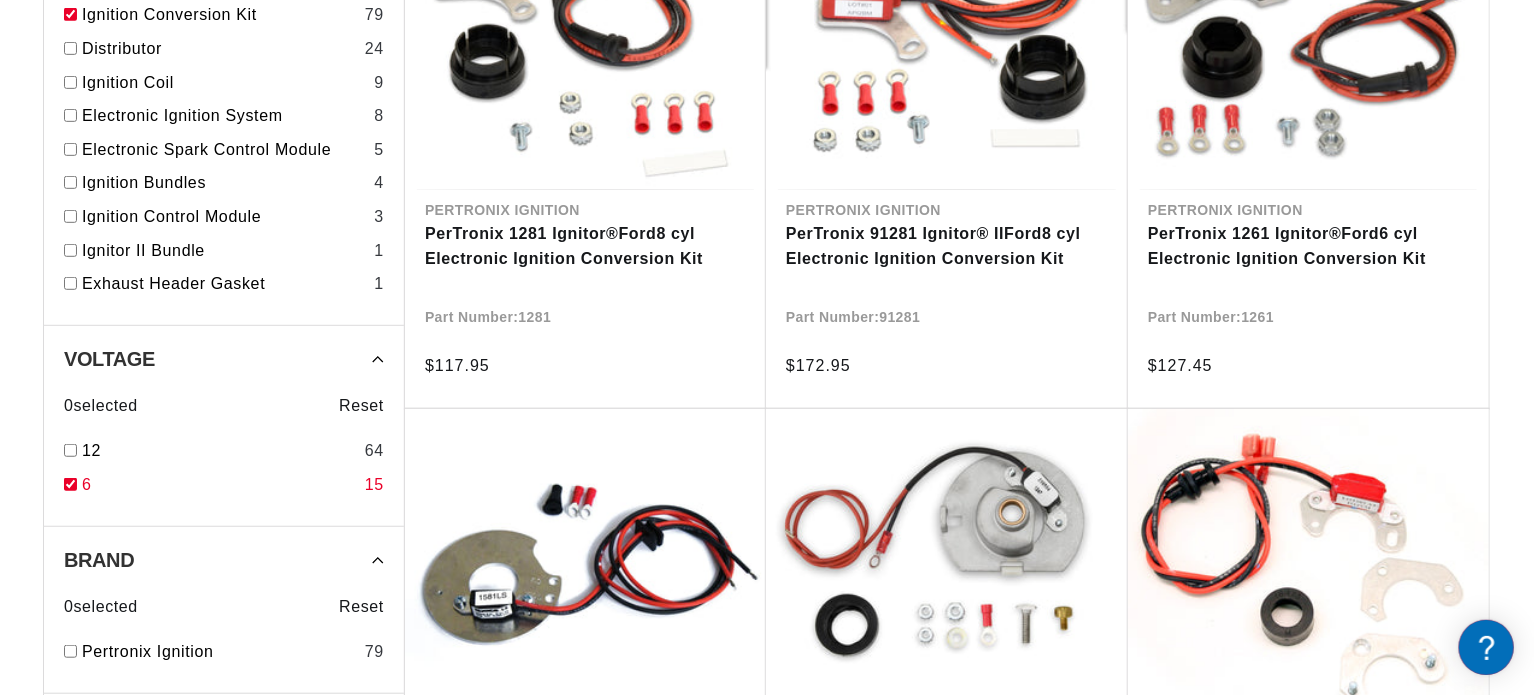 checkbox on "true" 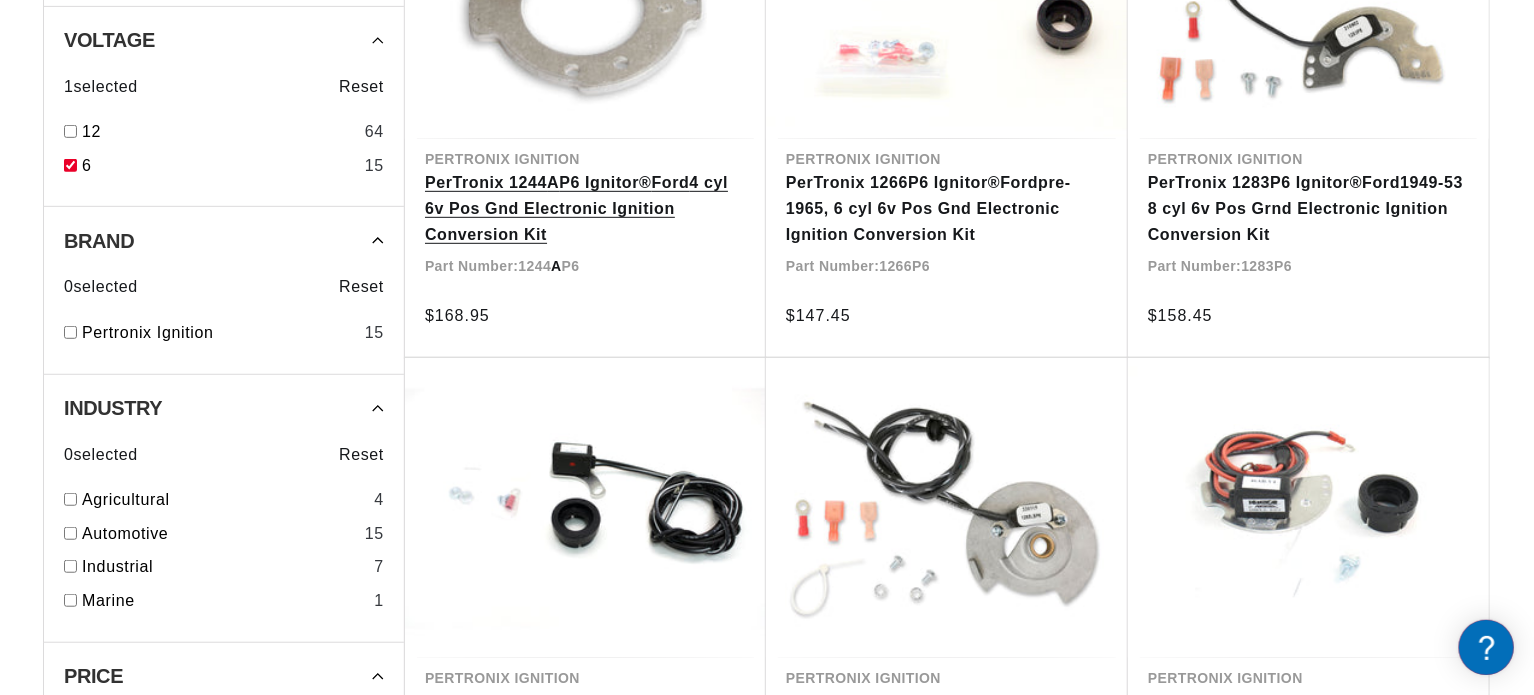 scroll, scrollTop: 0, scrollLeft: 2482, axis: horizontal 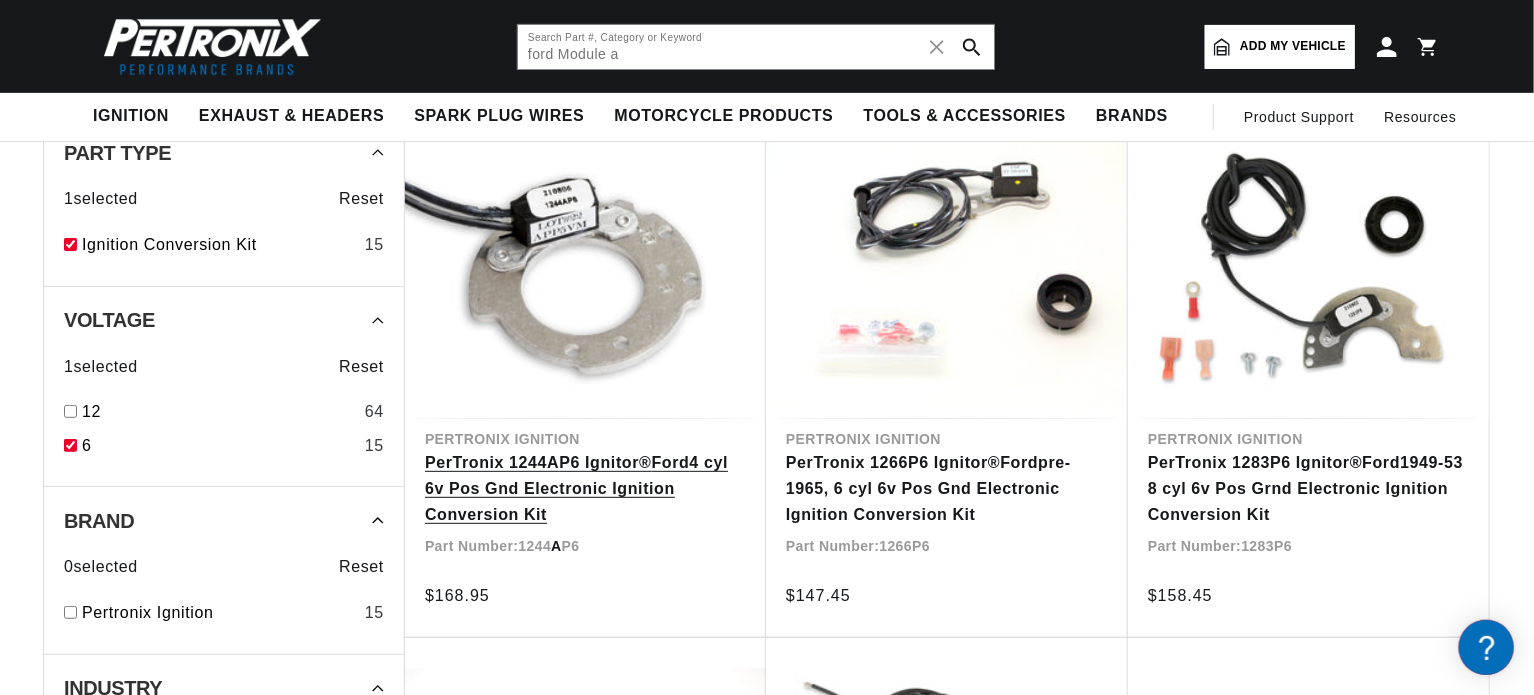 click on "PerTronix 1244 A P6 Ignitor®  Ford  4 cyl 6v Pos Gnd Electronic Ignition Conversion Kit" at bounding box center (585, 488) 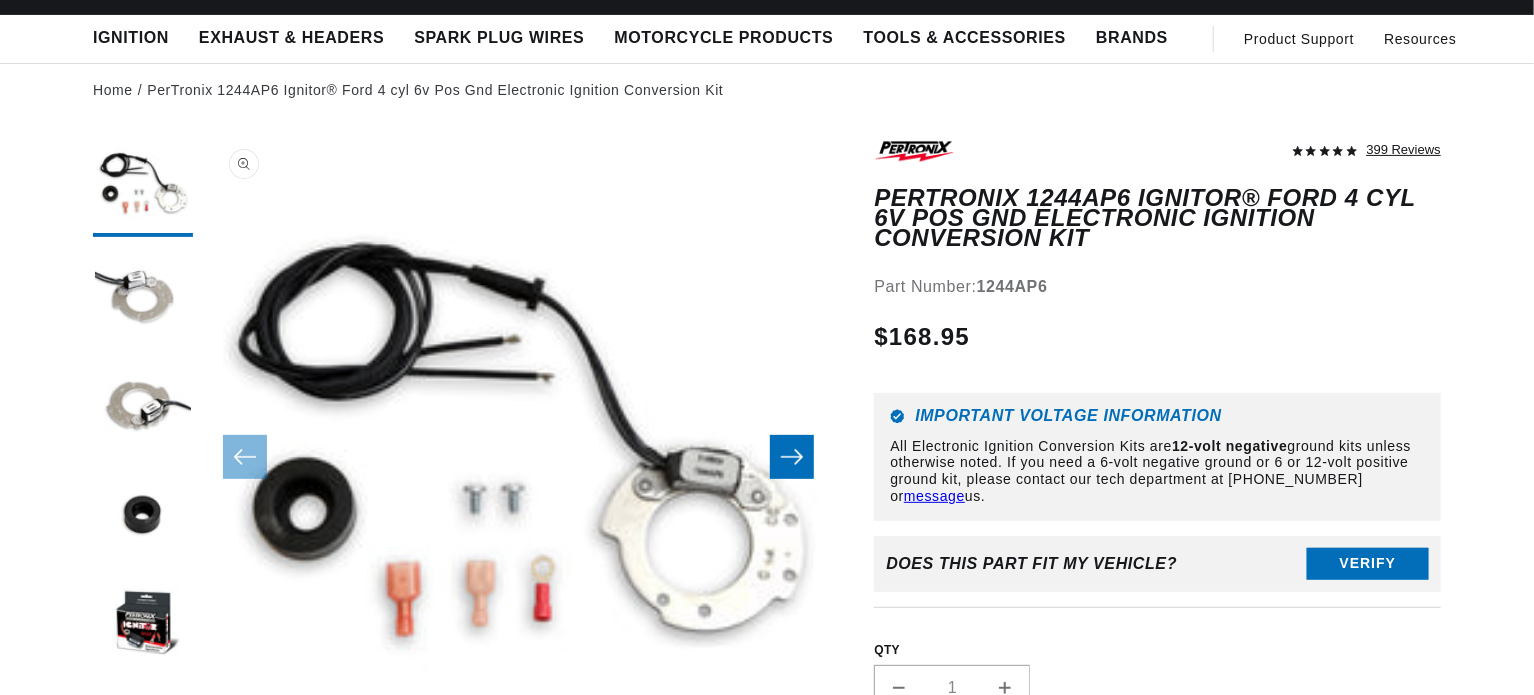 scroll, scrollTop: 200, scrollLeft: 0, axis: vertical 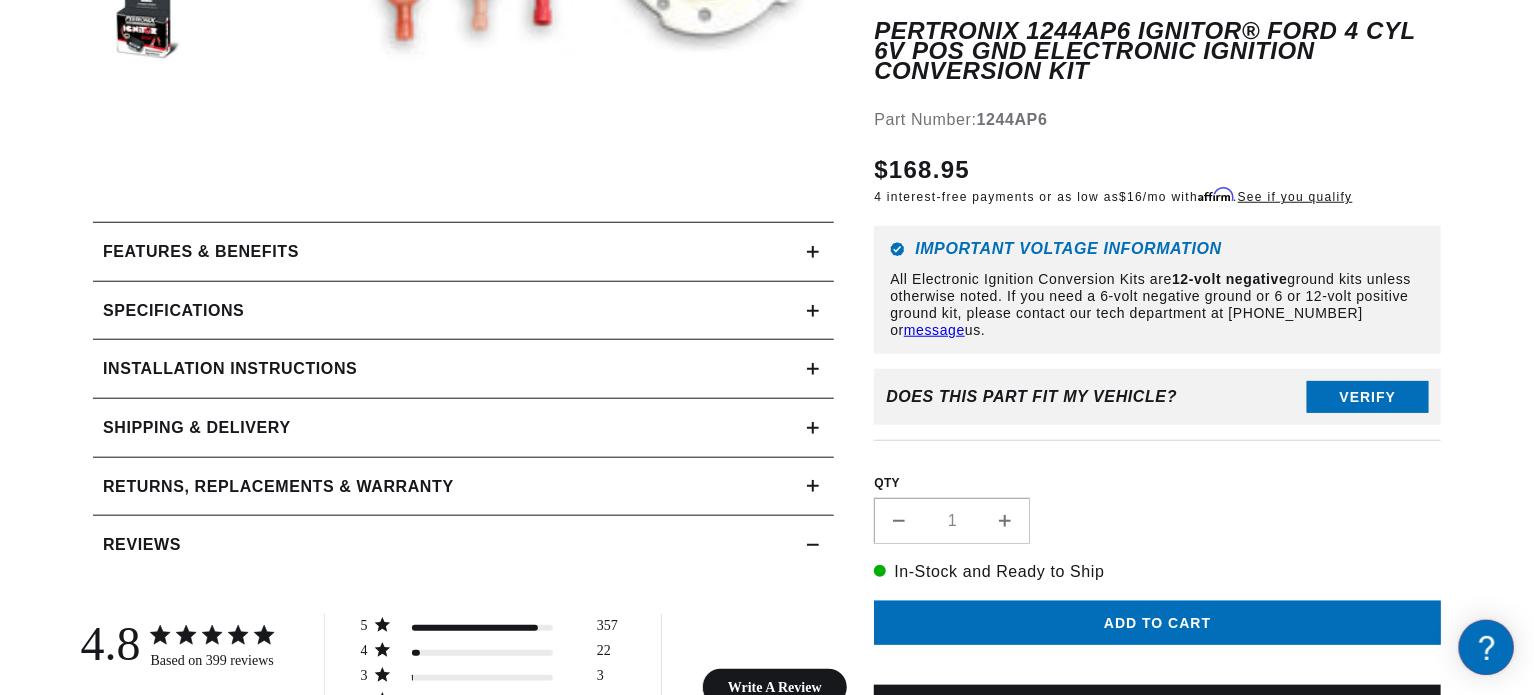 click 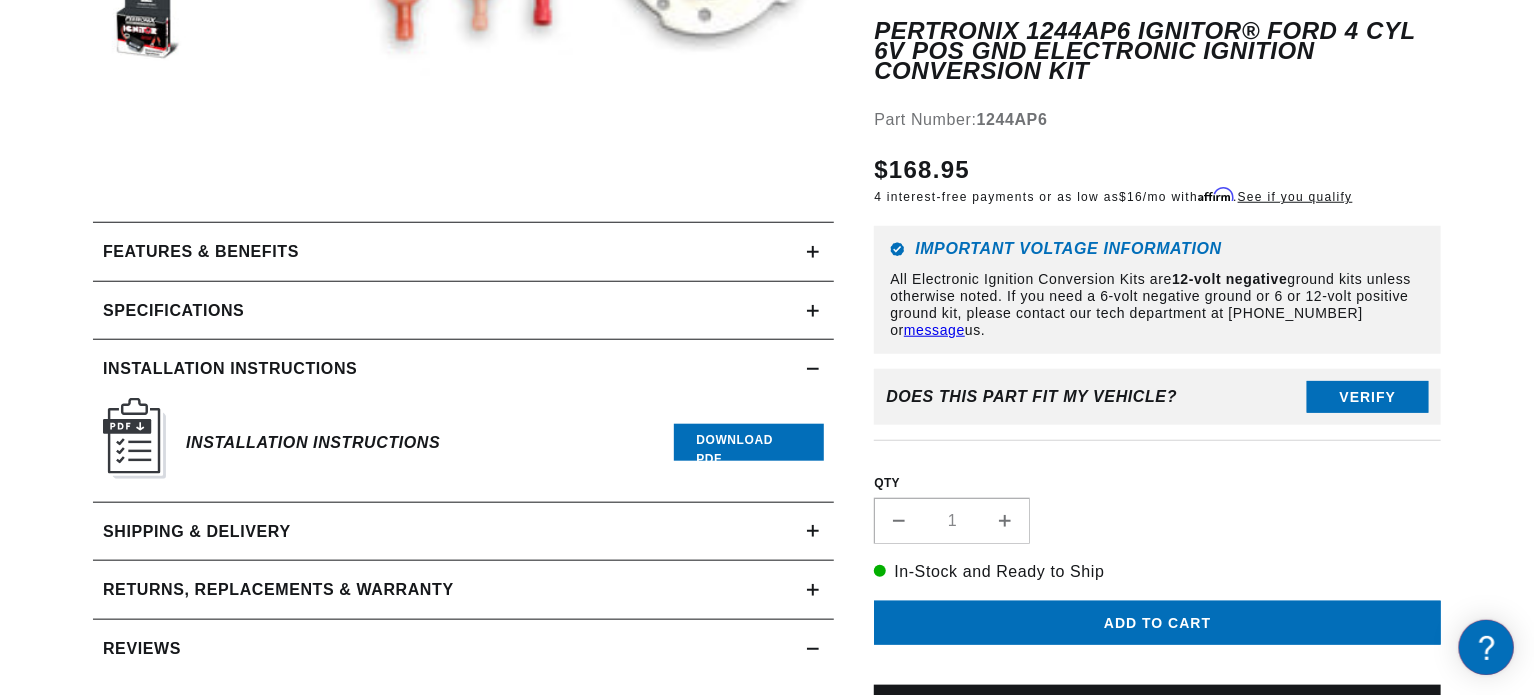 scroll, scrollTop: 0, scrollLeft: 0, axis: both 